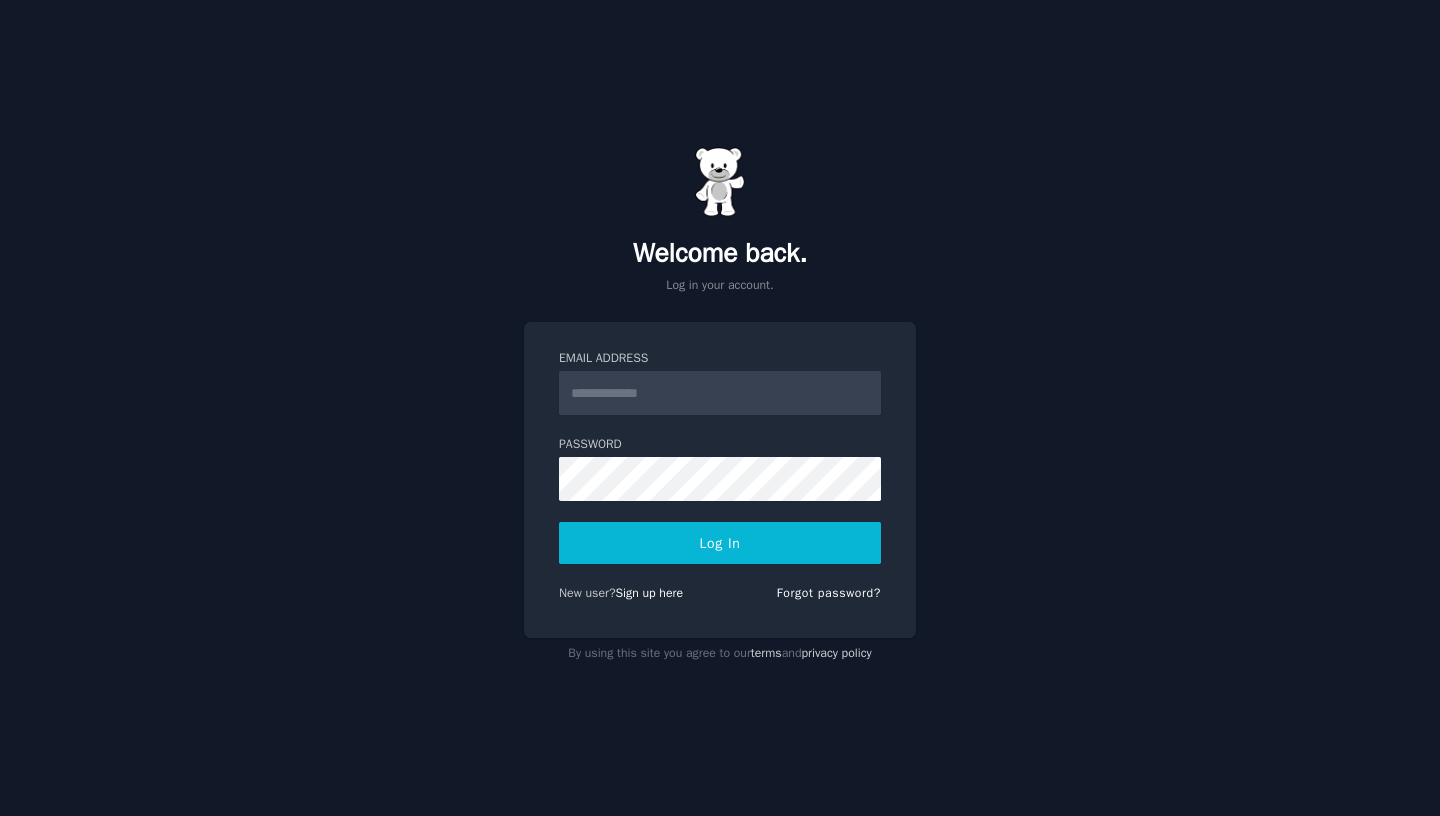 scroll, scrollTop: 0, scrollLeft: 0, axis: both 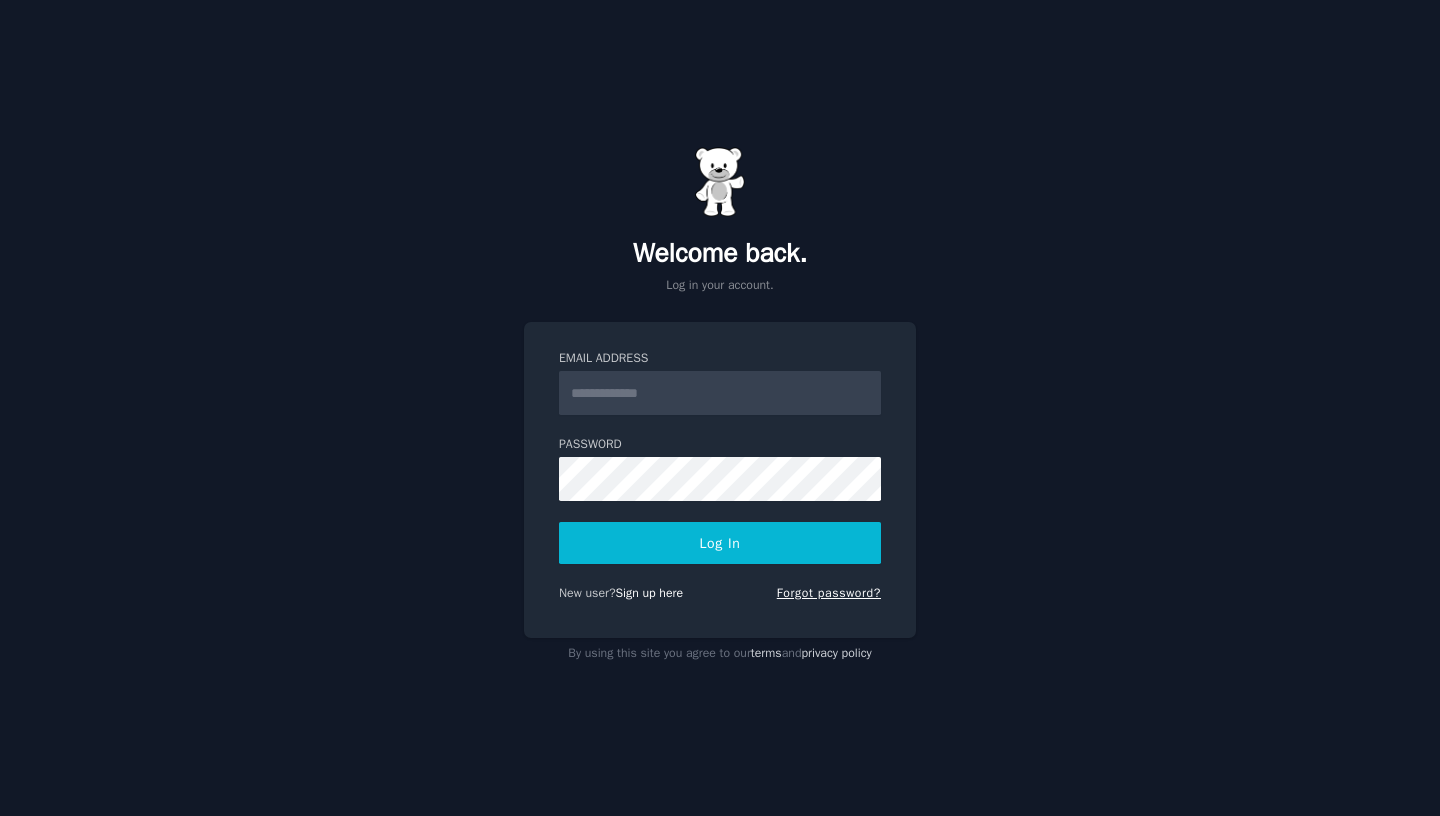 click on "Forgot password?" at bounding box center (829, 593) 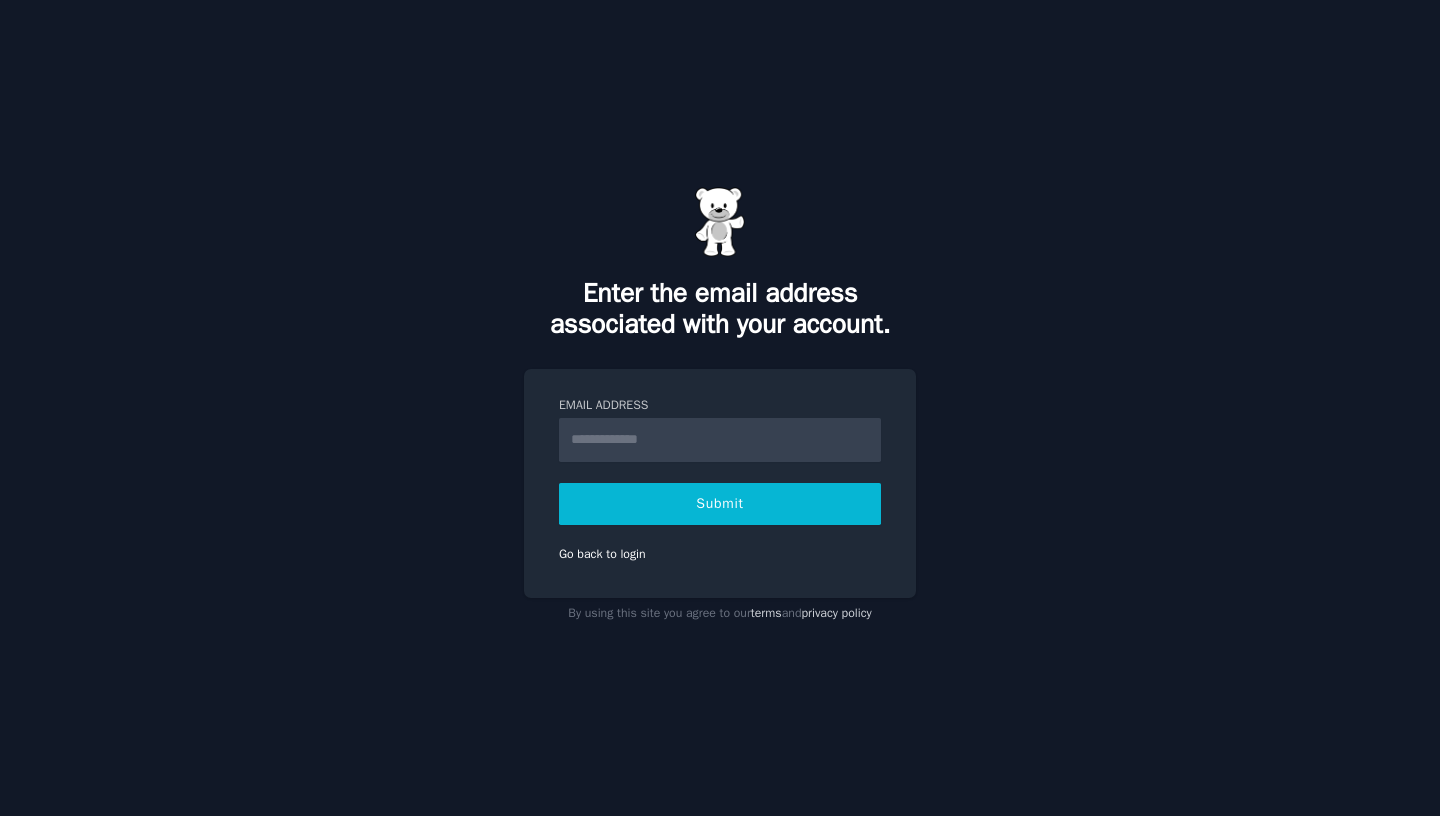 click on "Email Address" at bounding box center [720, 440] 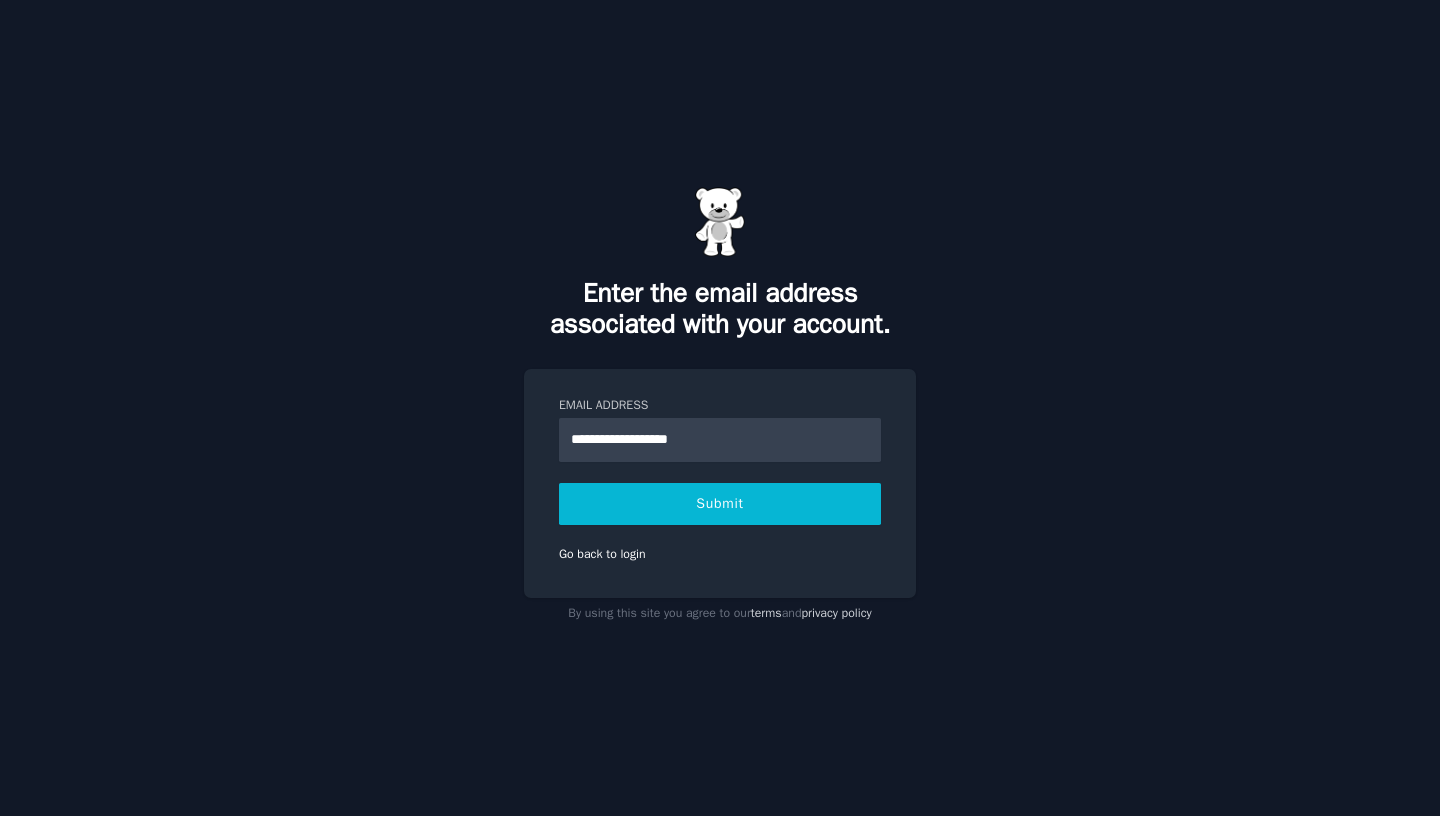 type on "**********" 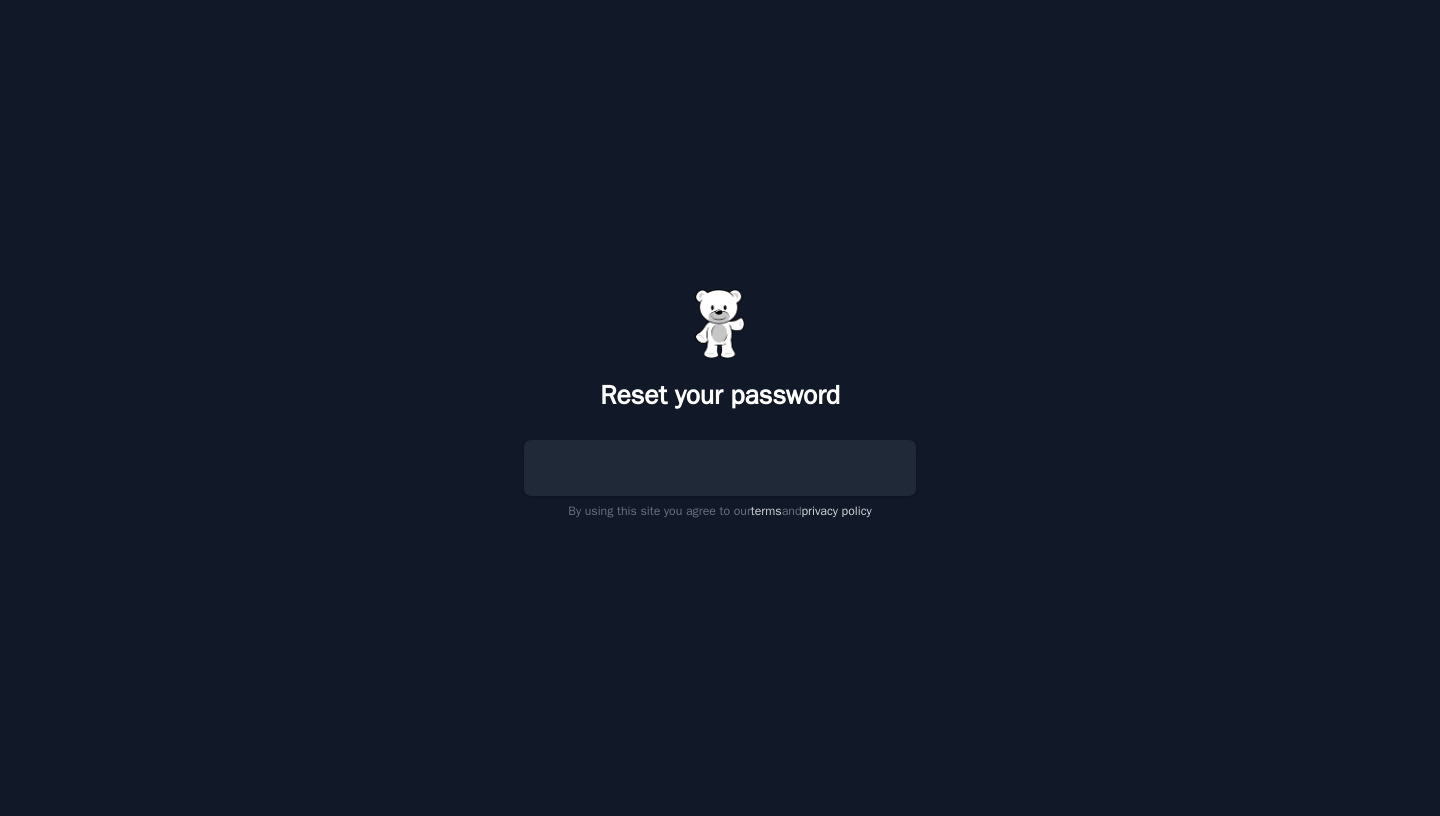 scroll, scrollTop: 0, scrollLeft: 0, axis: both 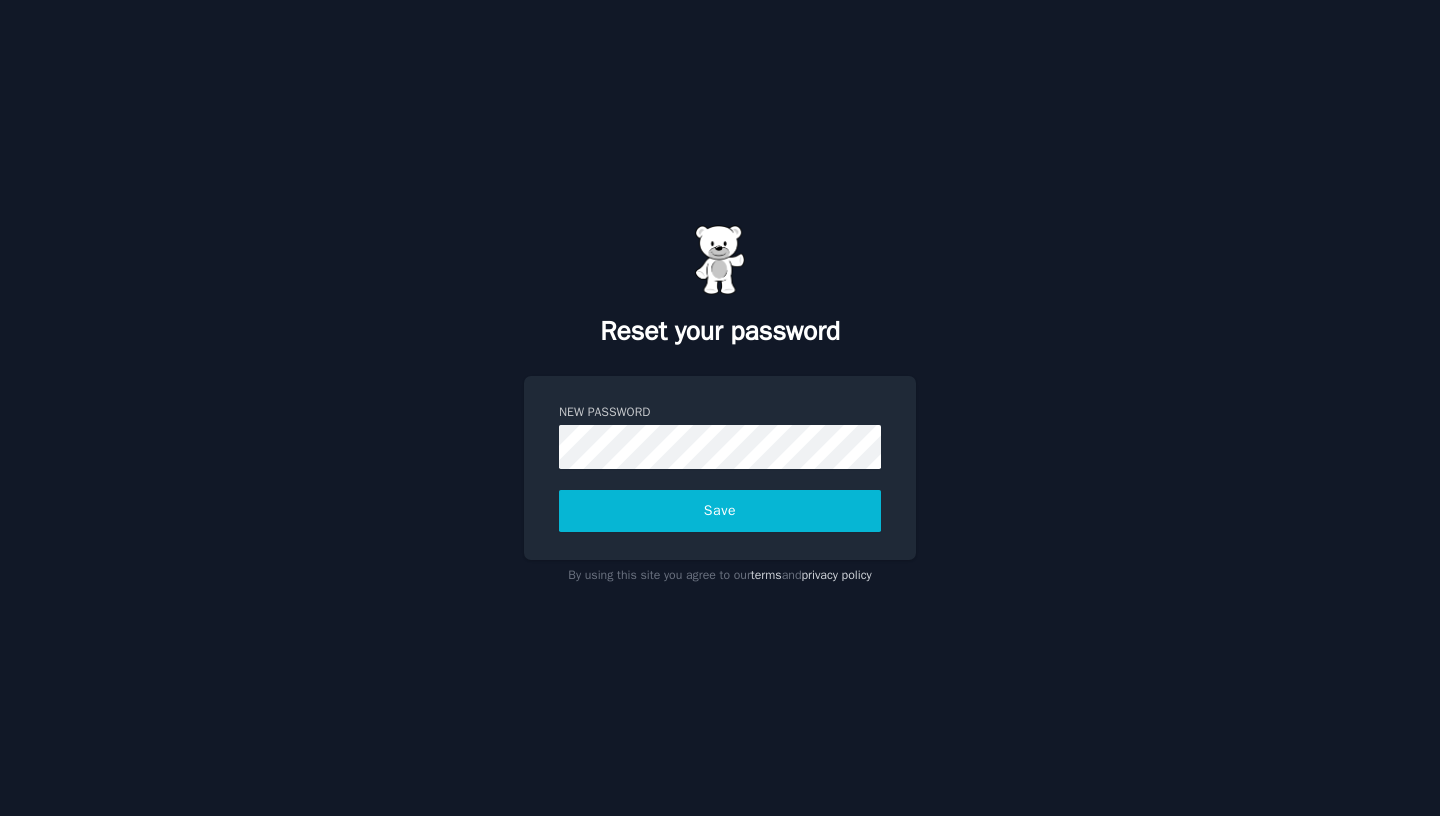 click on "Save" at bounding box center (720, 511) 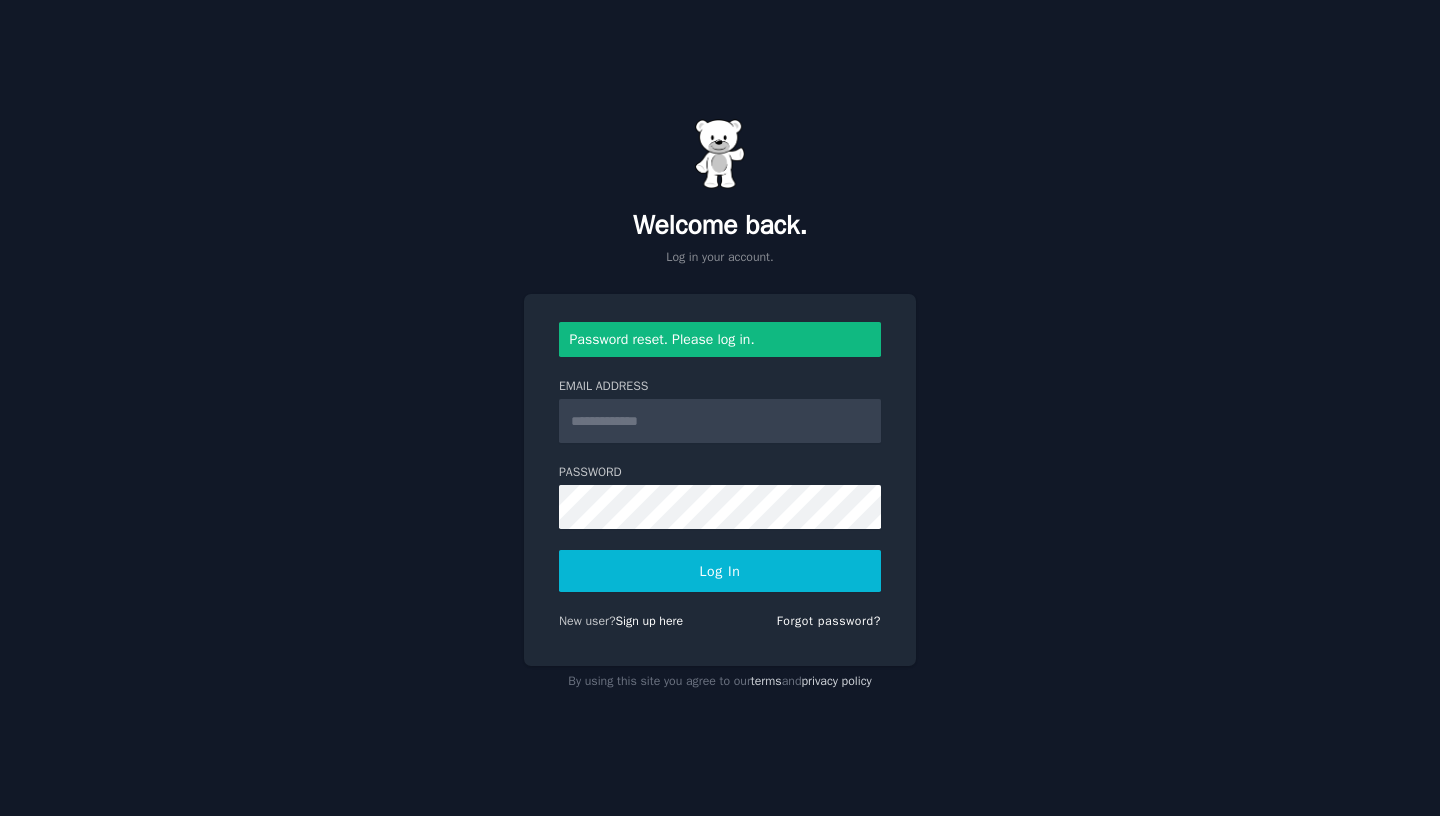 scroll, scrollTop: 0, scrollLeft: 0, axis: both 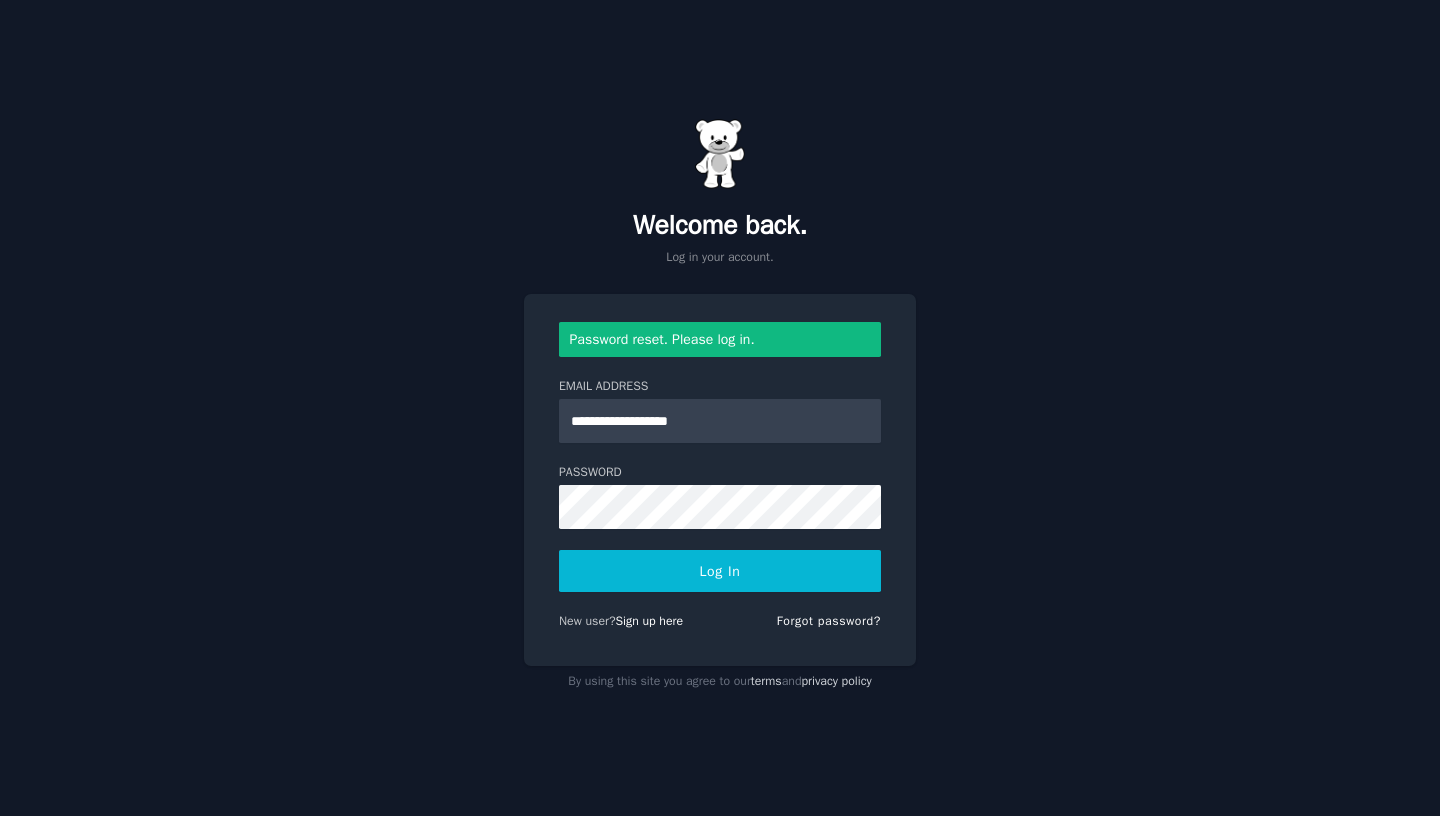 type on "**********" 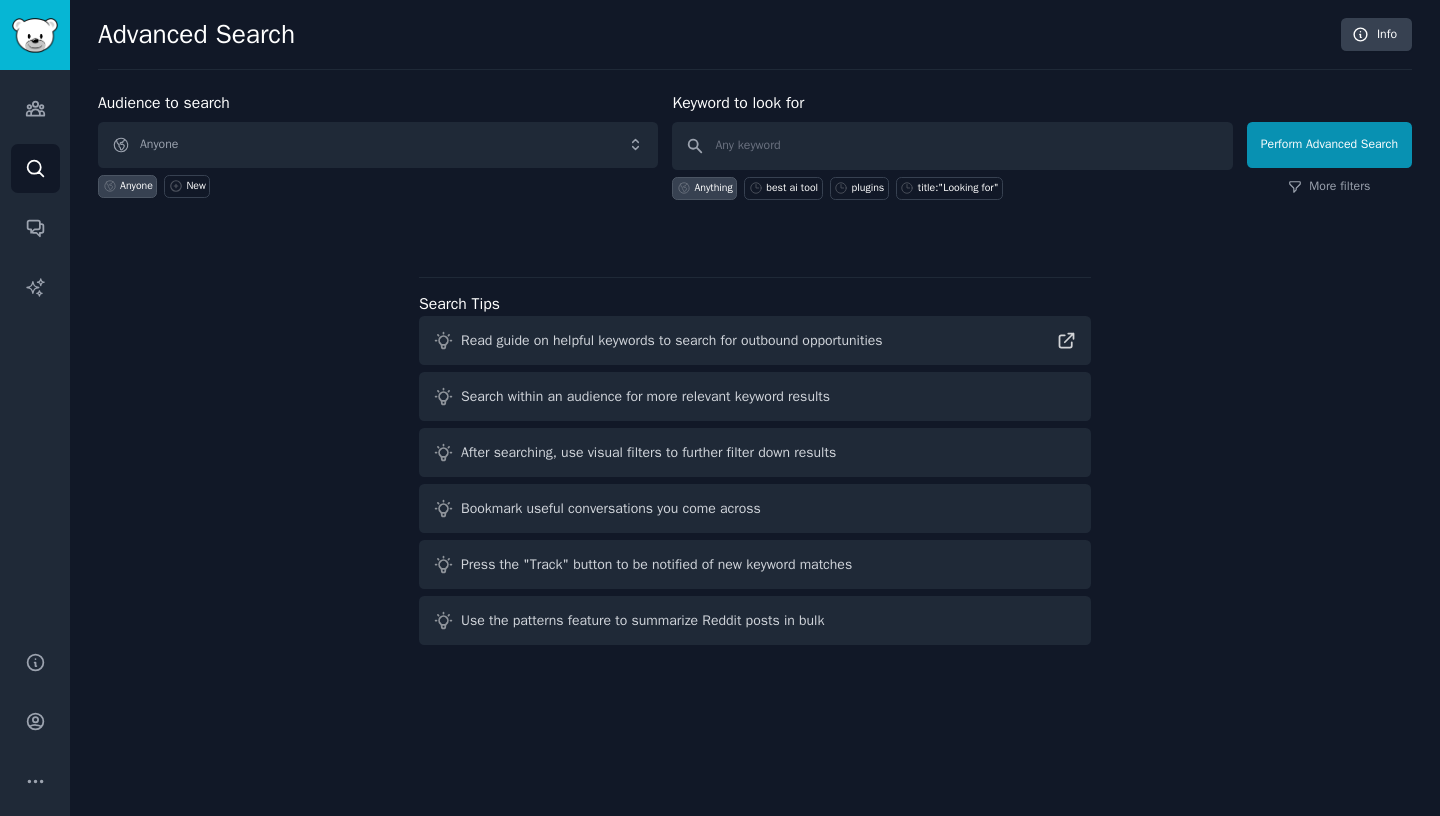 scroll, scrollTop: 0, scrollLeft: 0, axis: both 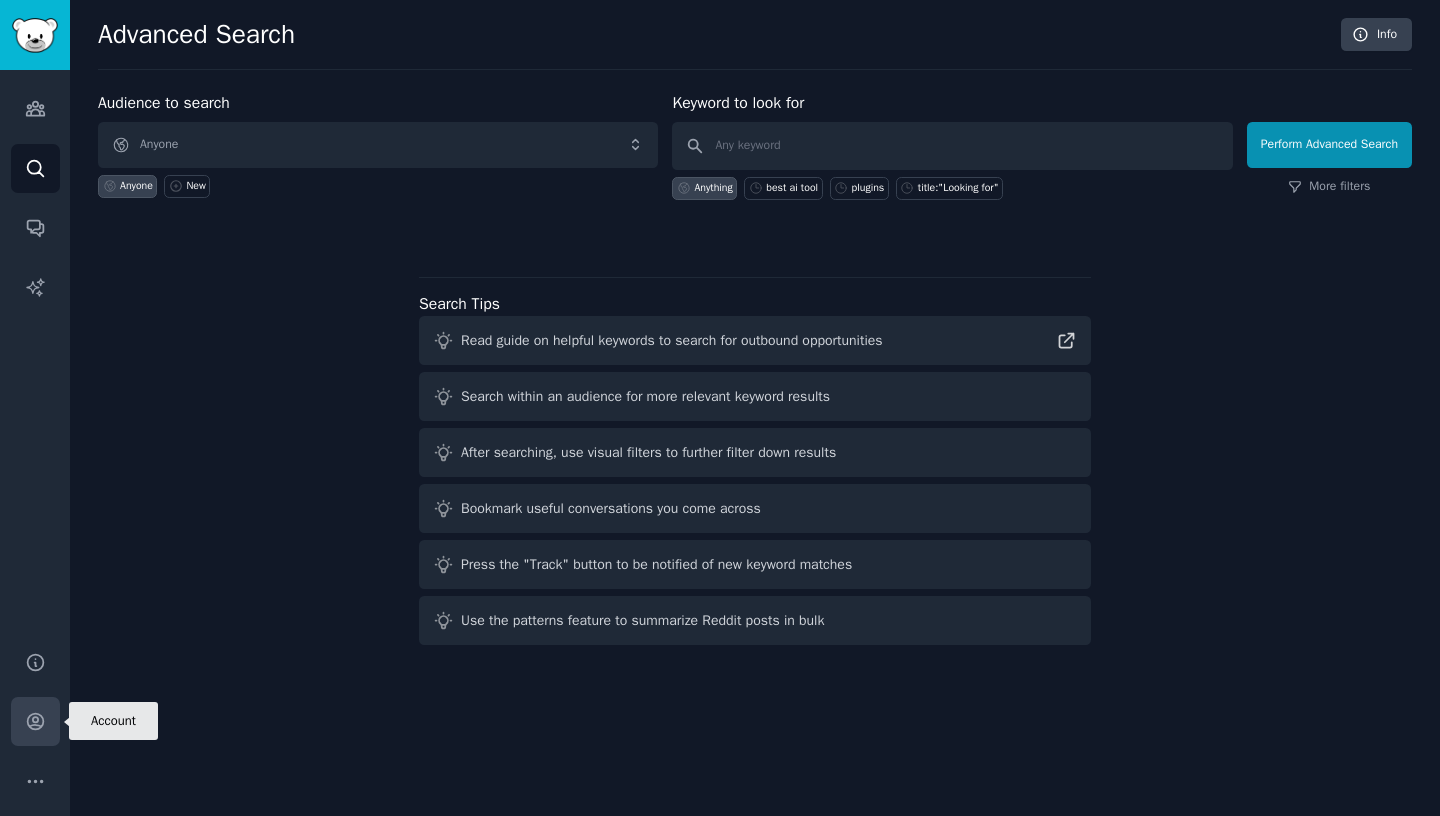 click 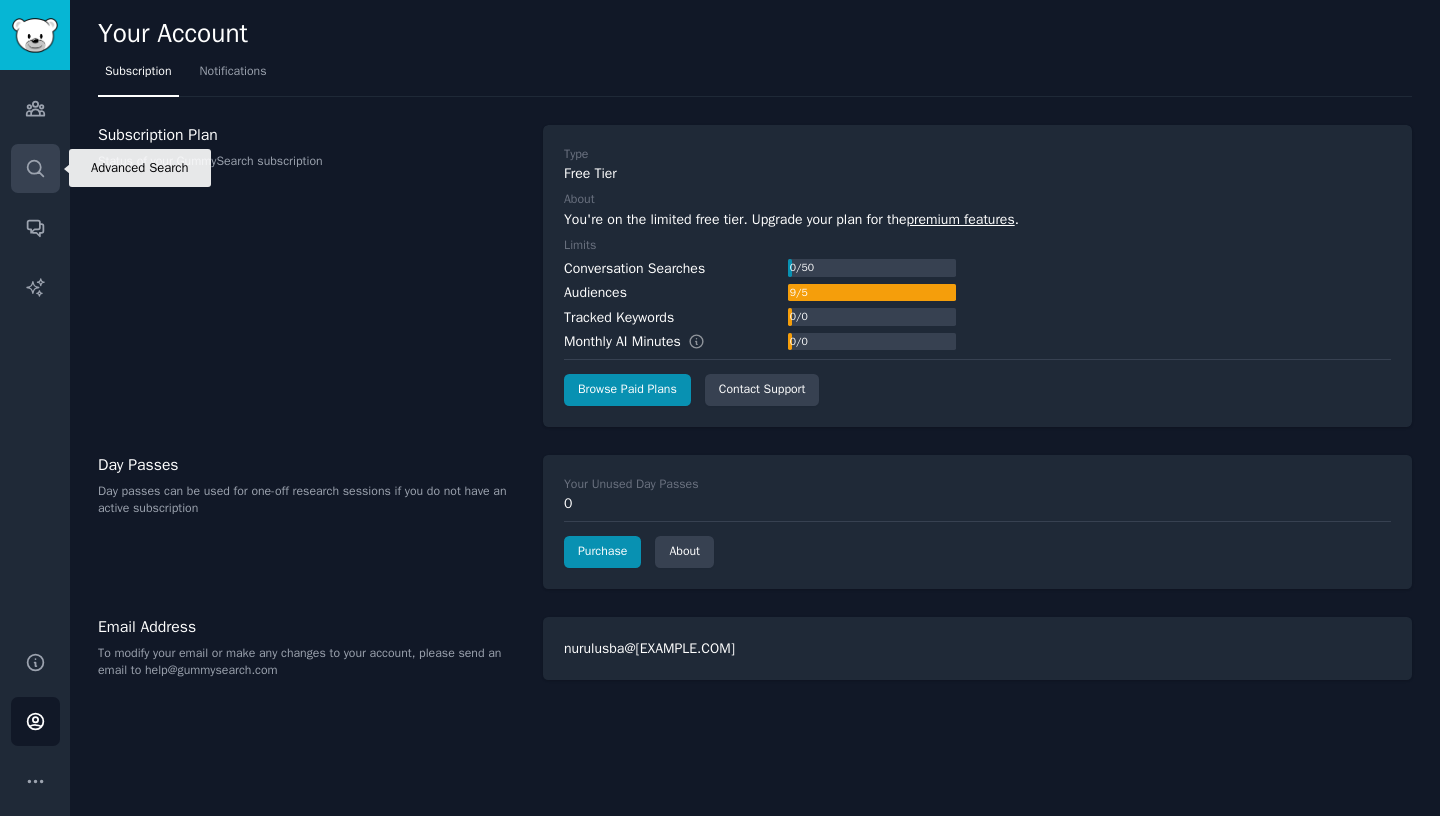 click on "Search" at bounding box center [35, 168] 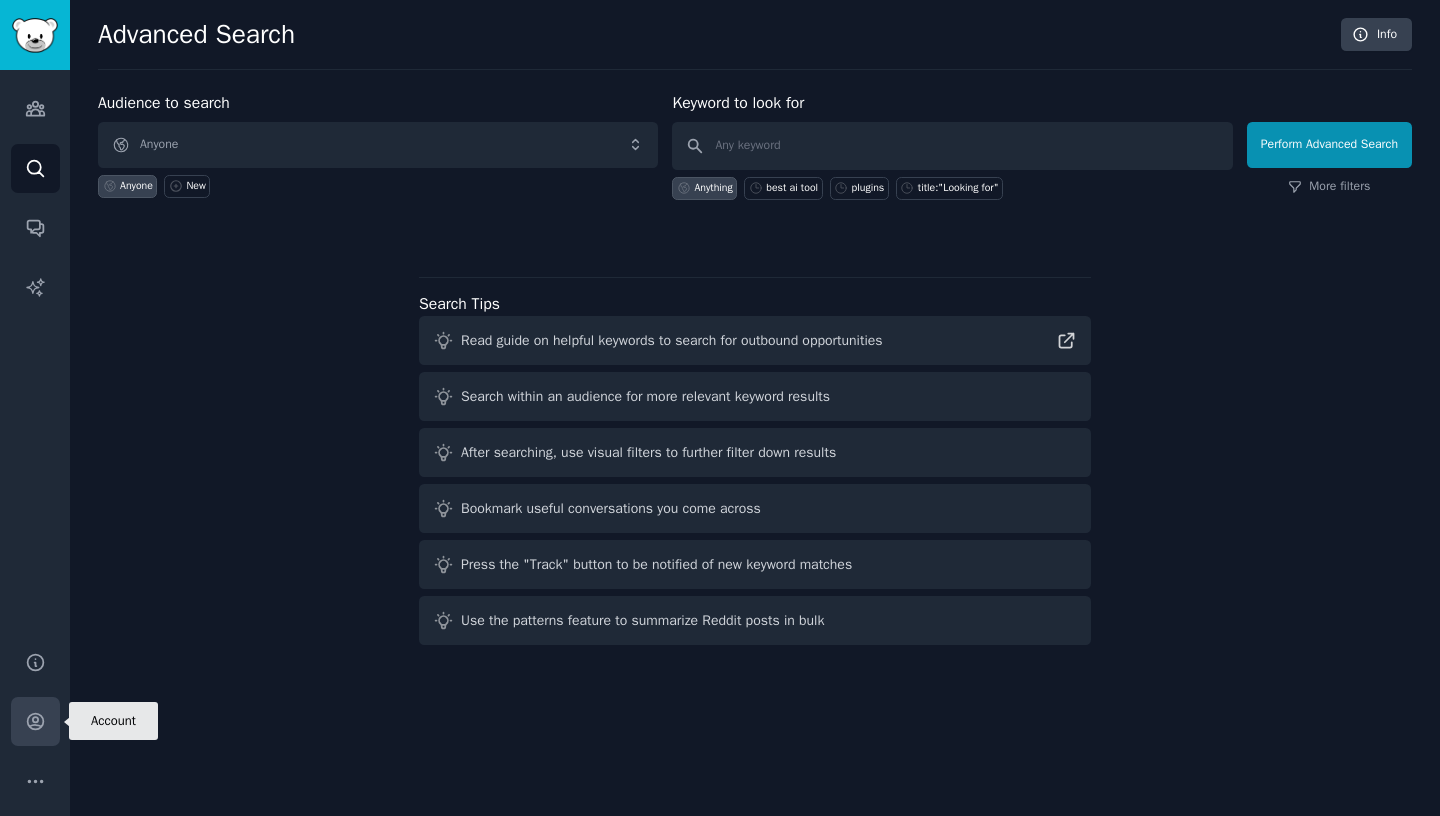 click 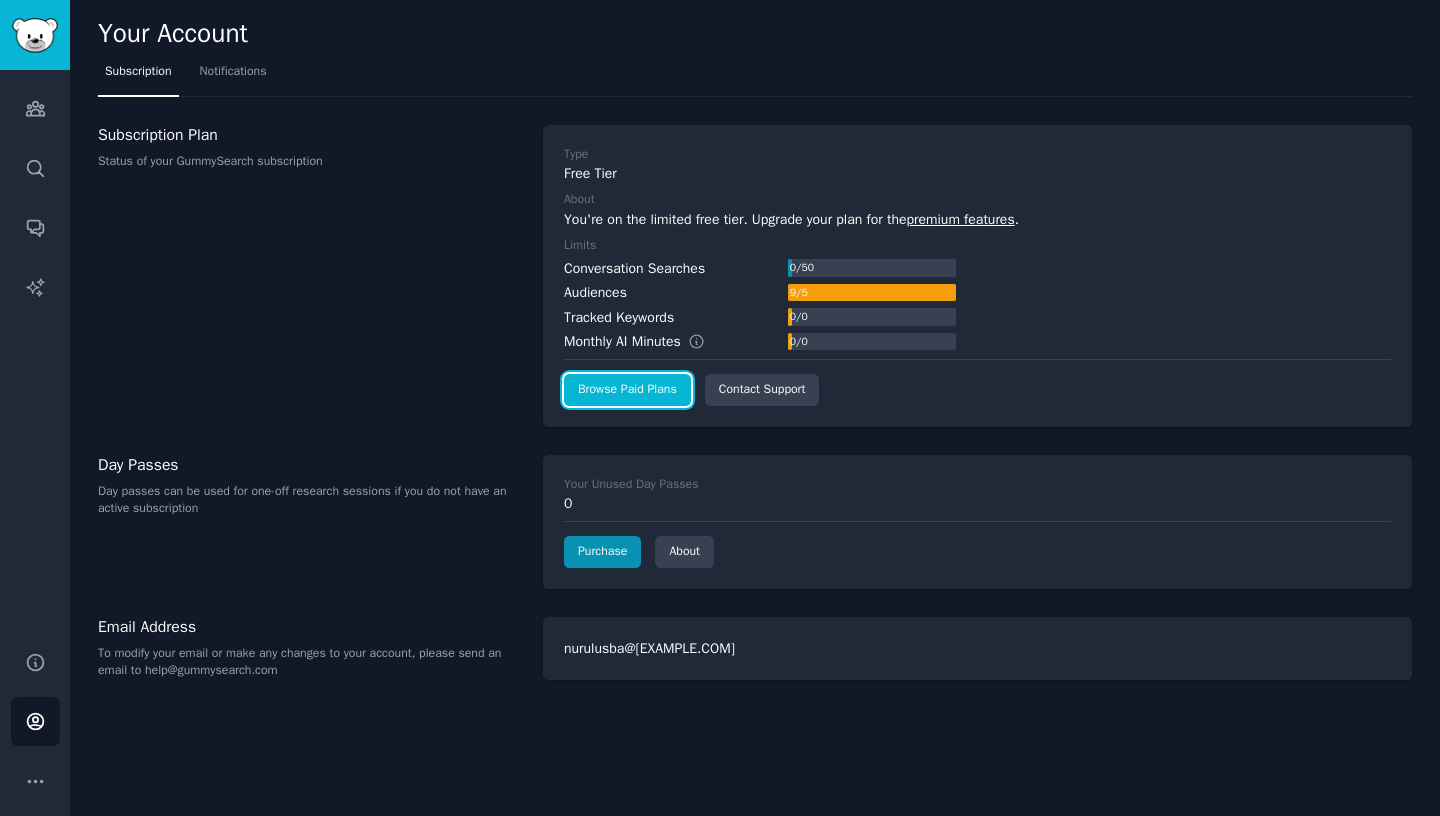 click on "Browse Paid Plans" at bounding box center (627, 390) 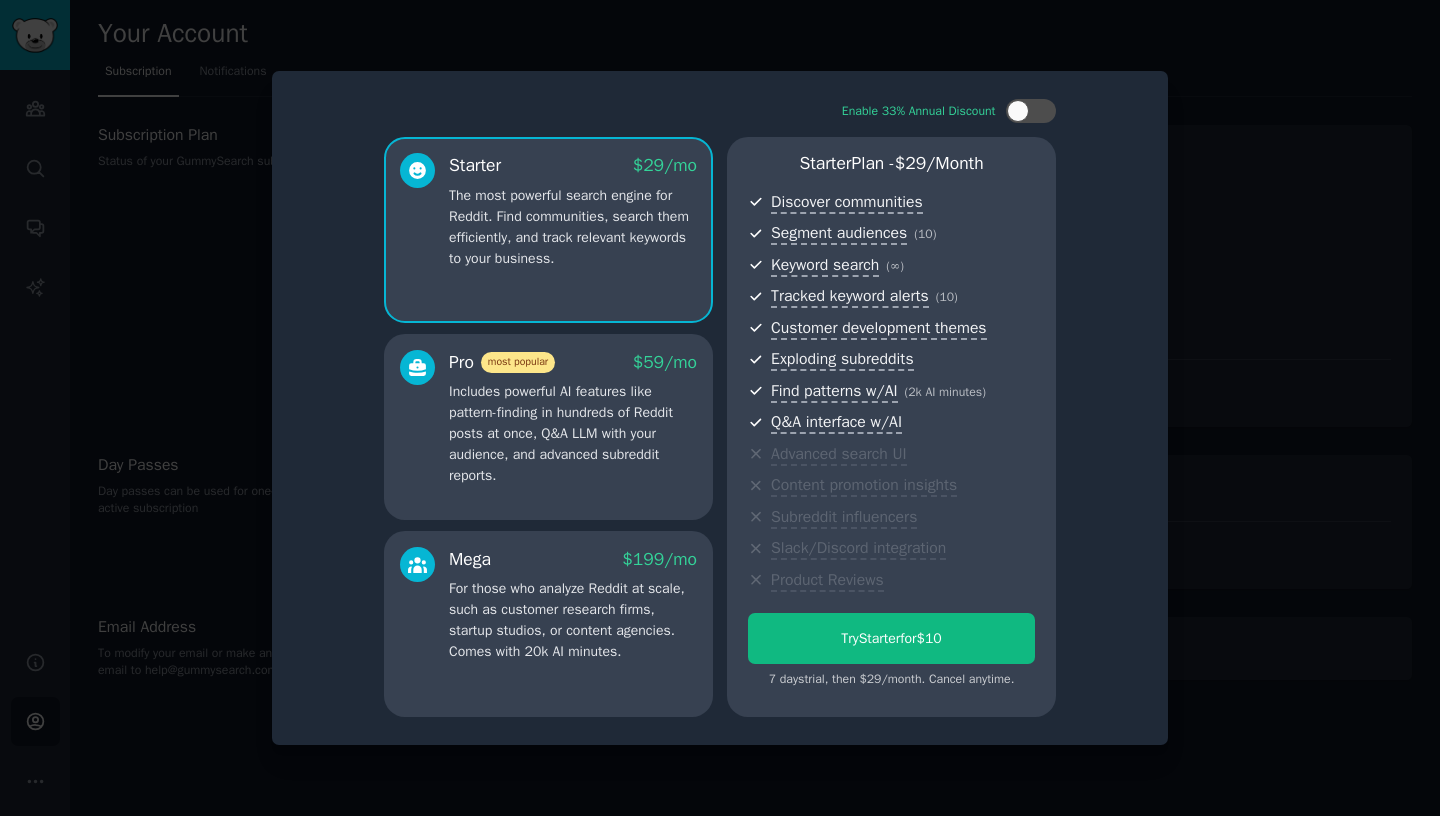 click at bounding box center [720, 408] 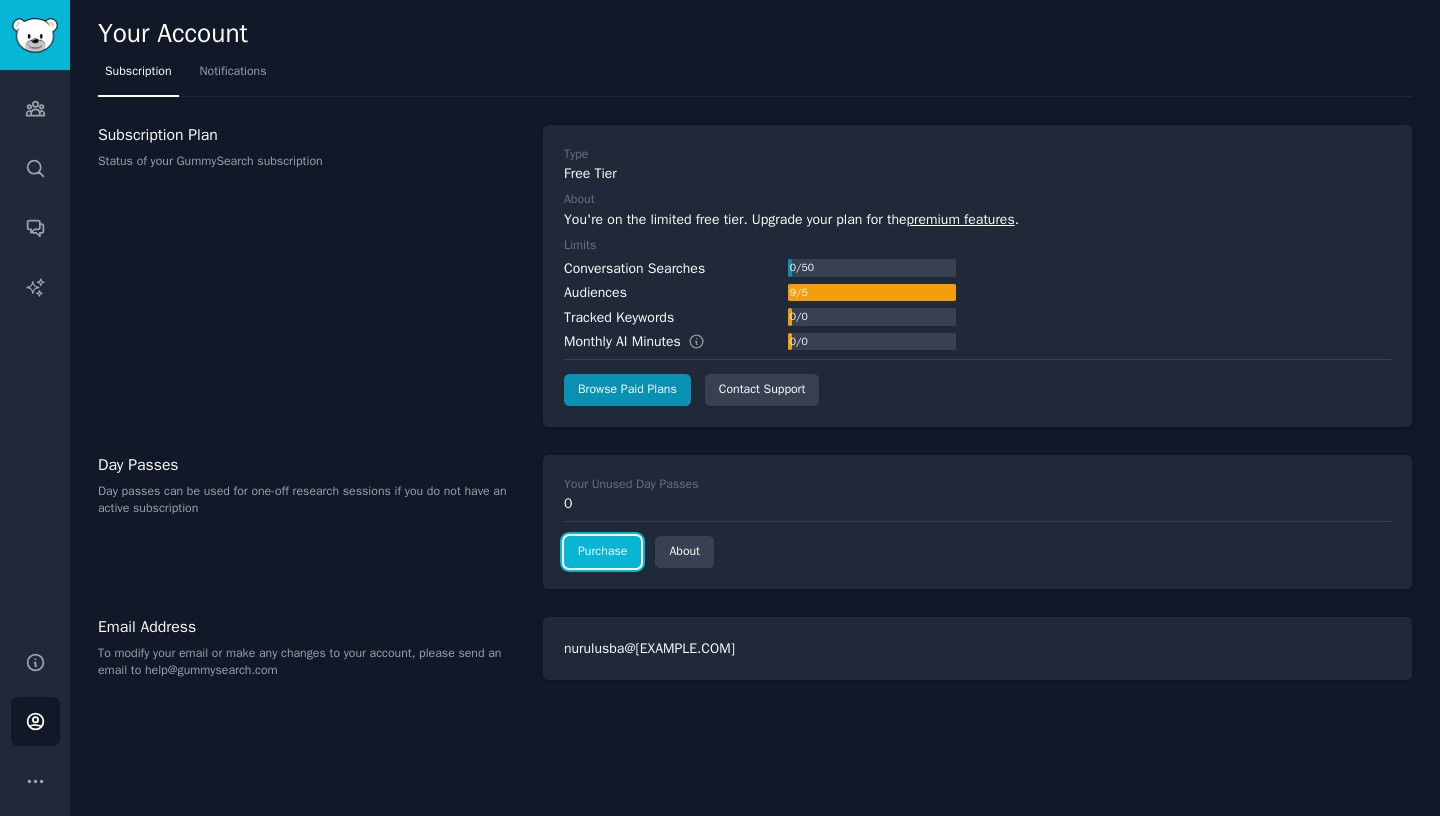 click on "Purchase" 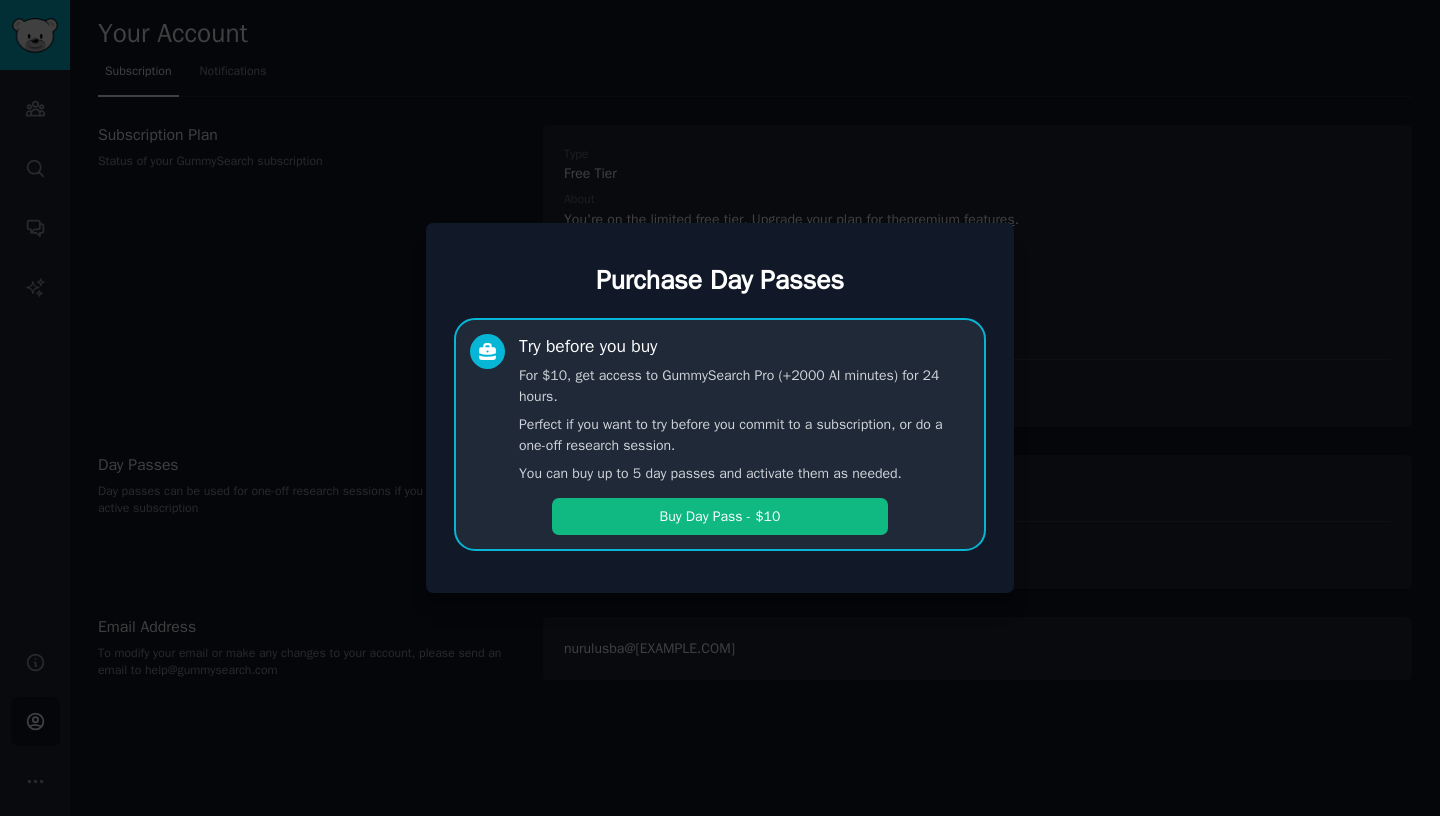 click at bounding box center [720, 408] 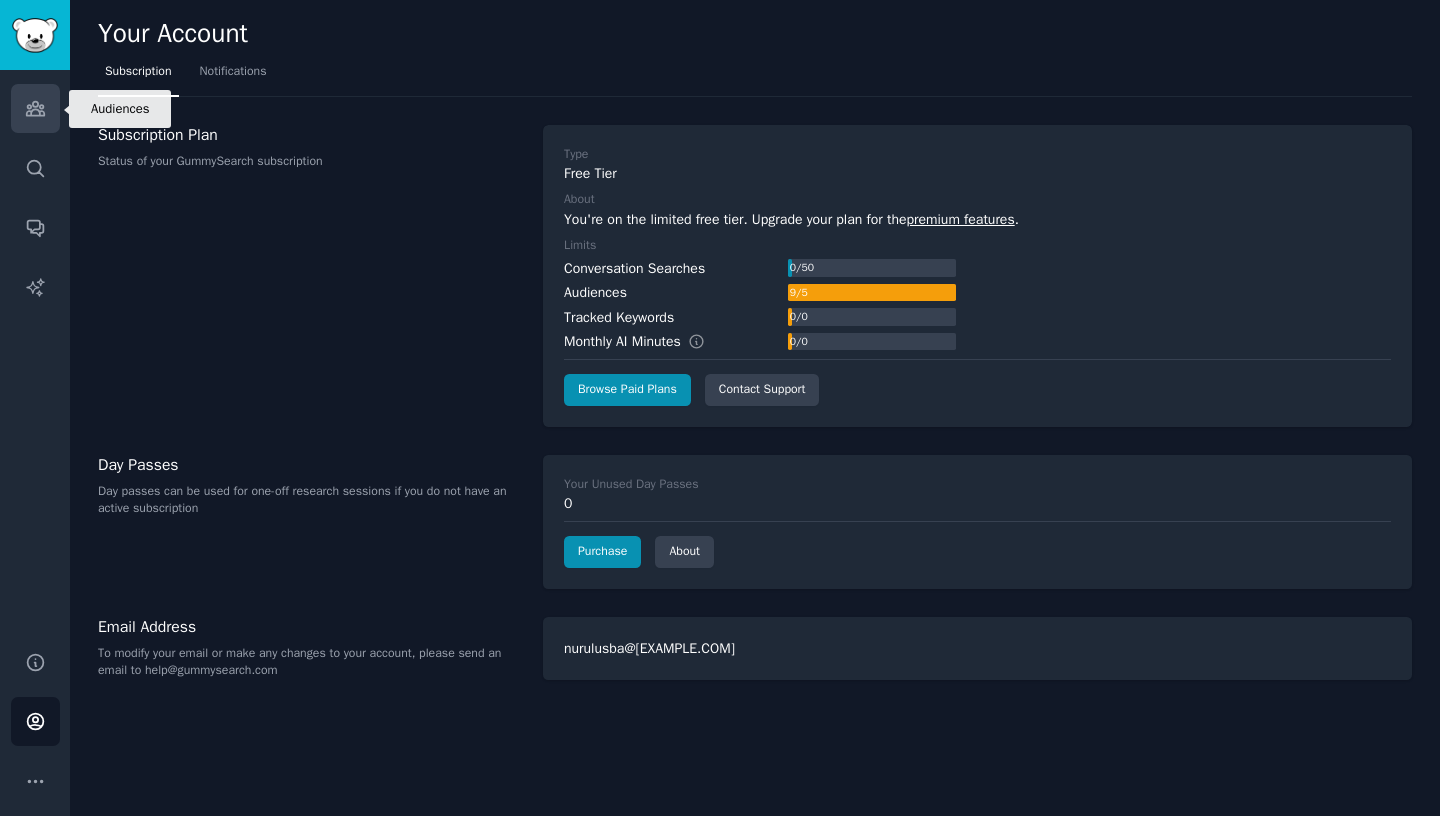 click 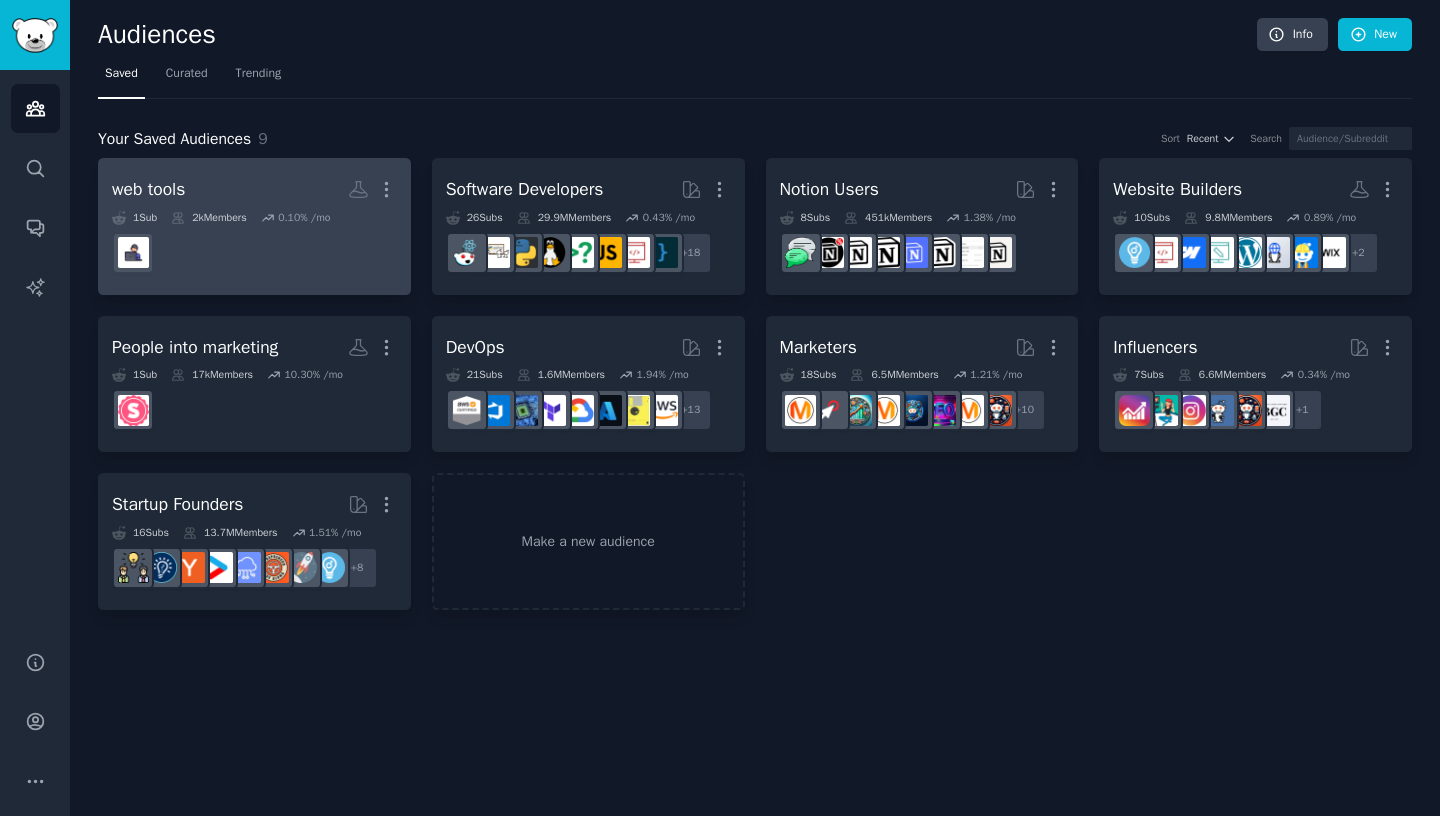 click on "web tools More 1 Sub 2k Members 0.10 % /mo" at bounding box center [254, 226] 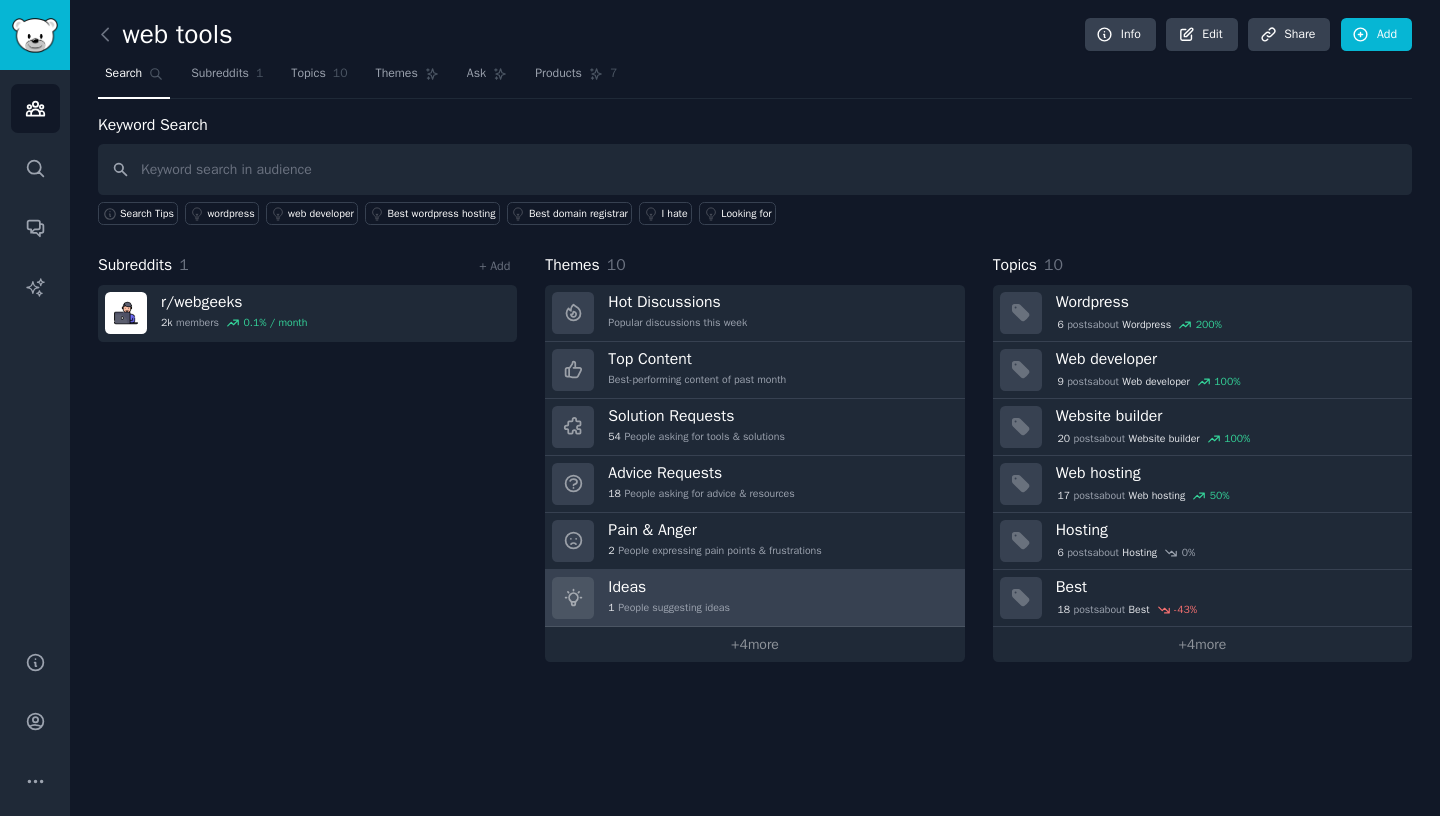 click on "Ideas 1 People suggesting ideas" at bounding box center (669, 598) 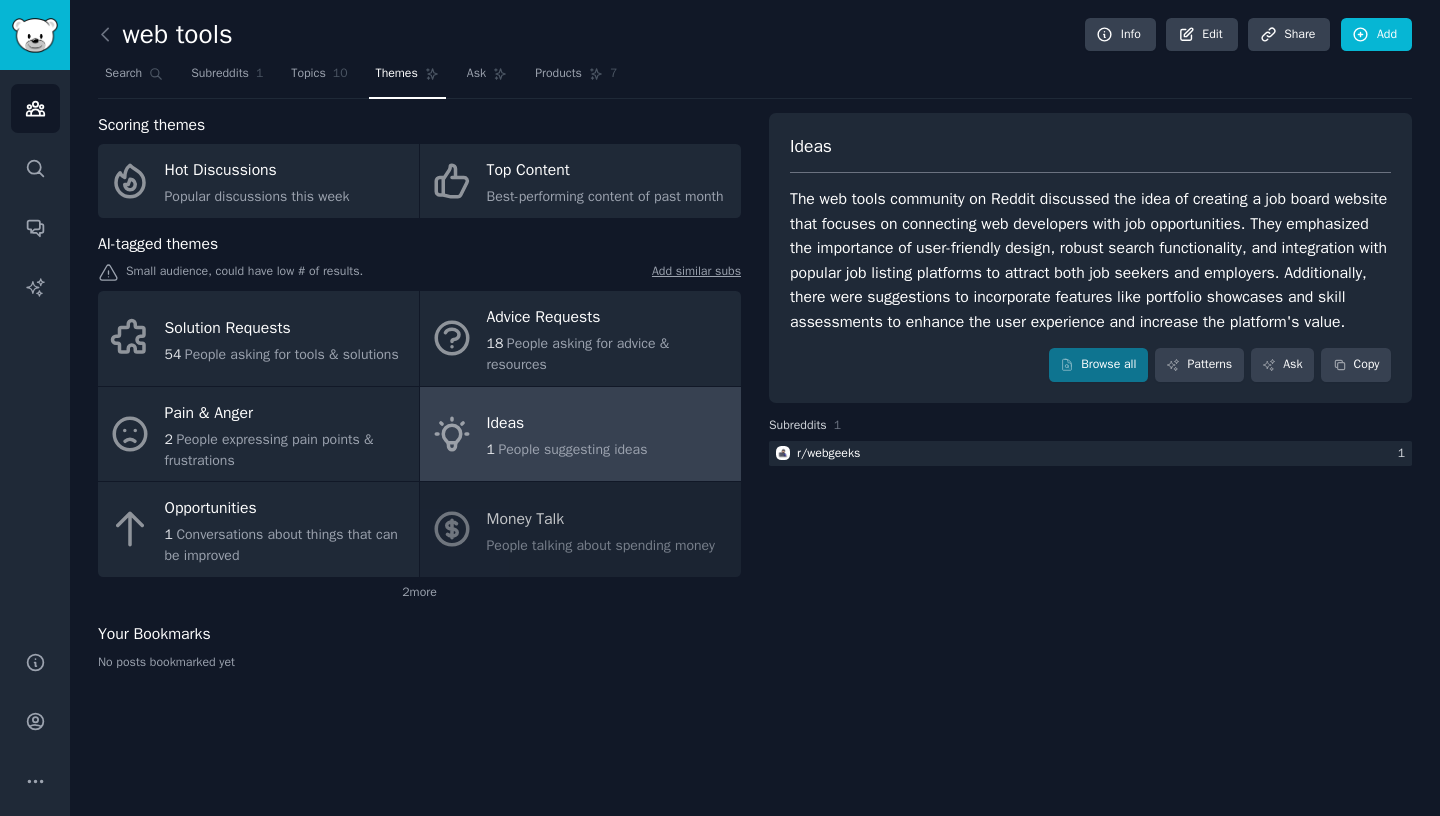 click on "web tools Info Edit Share Add Search Subreddits 1 Topics 10 Themes Ask Products 7 Scoring themes Hot Discussions Popular discussions this week Top Content Best-performing content of past month AI-tagged themes Small audience, could have low # of results. Add similar subs Solution Requests 54 People asking for tools & solutions Advice Requests 18 People asking for advice & resources Pain & Anger 2 People expressing pain points & frustrations Ideas 1 People suggesting ideas Opportunities 1 Conversations about things that can be improved Money Talk People talking about spending money 2 more Your Bookmarks No posts bookmarked yet Ideas Browse all Patterns Ask Copy Subreddits 1 r/ webgeeks 1" 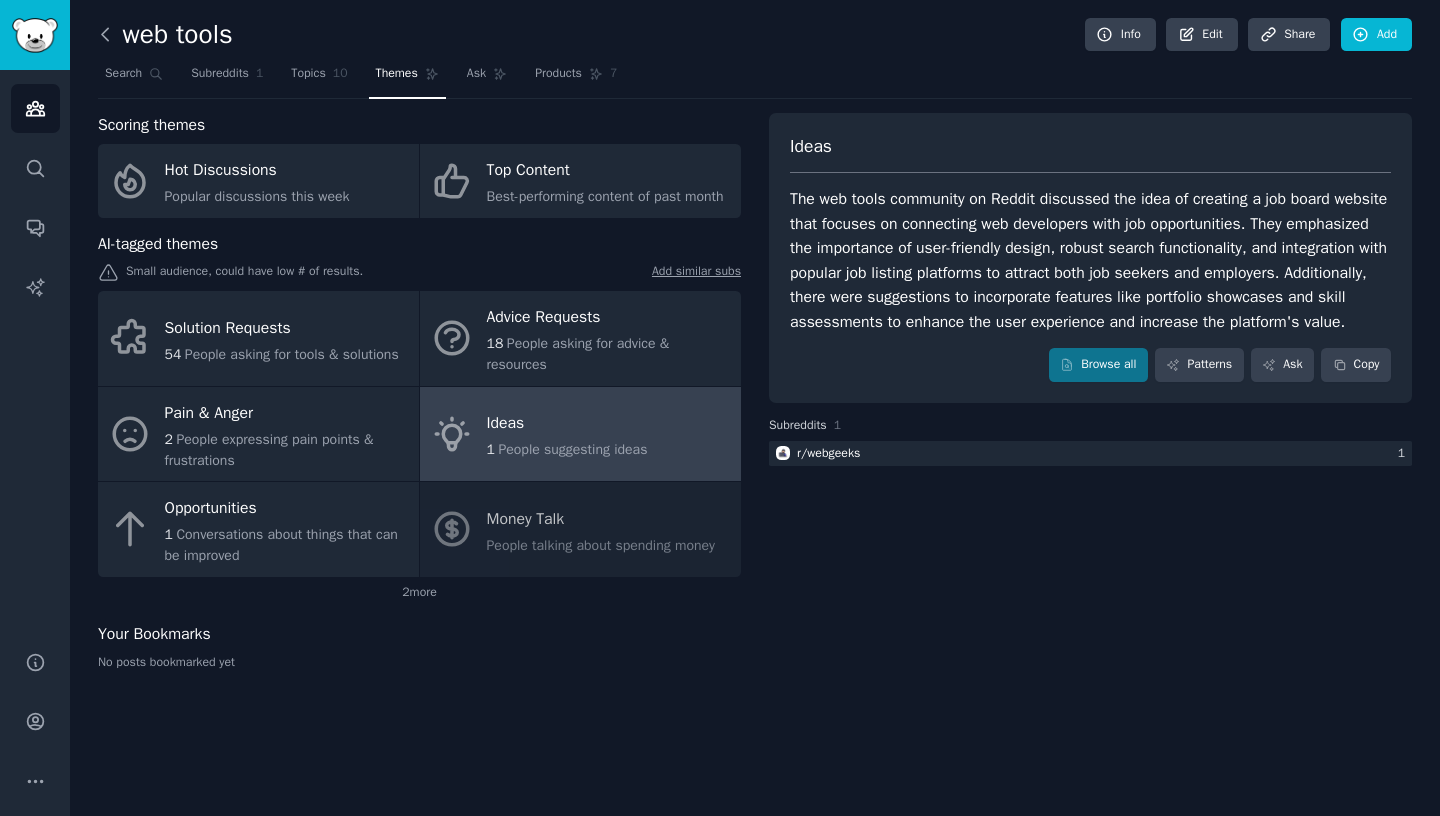 click 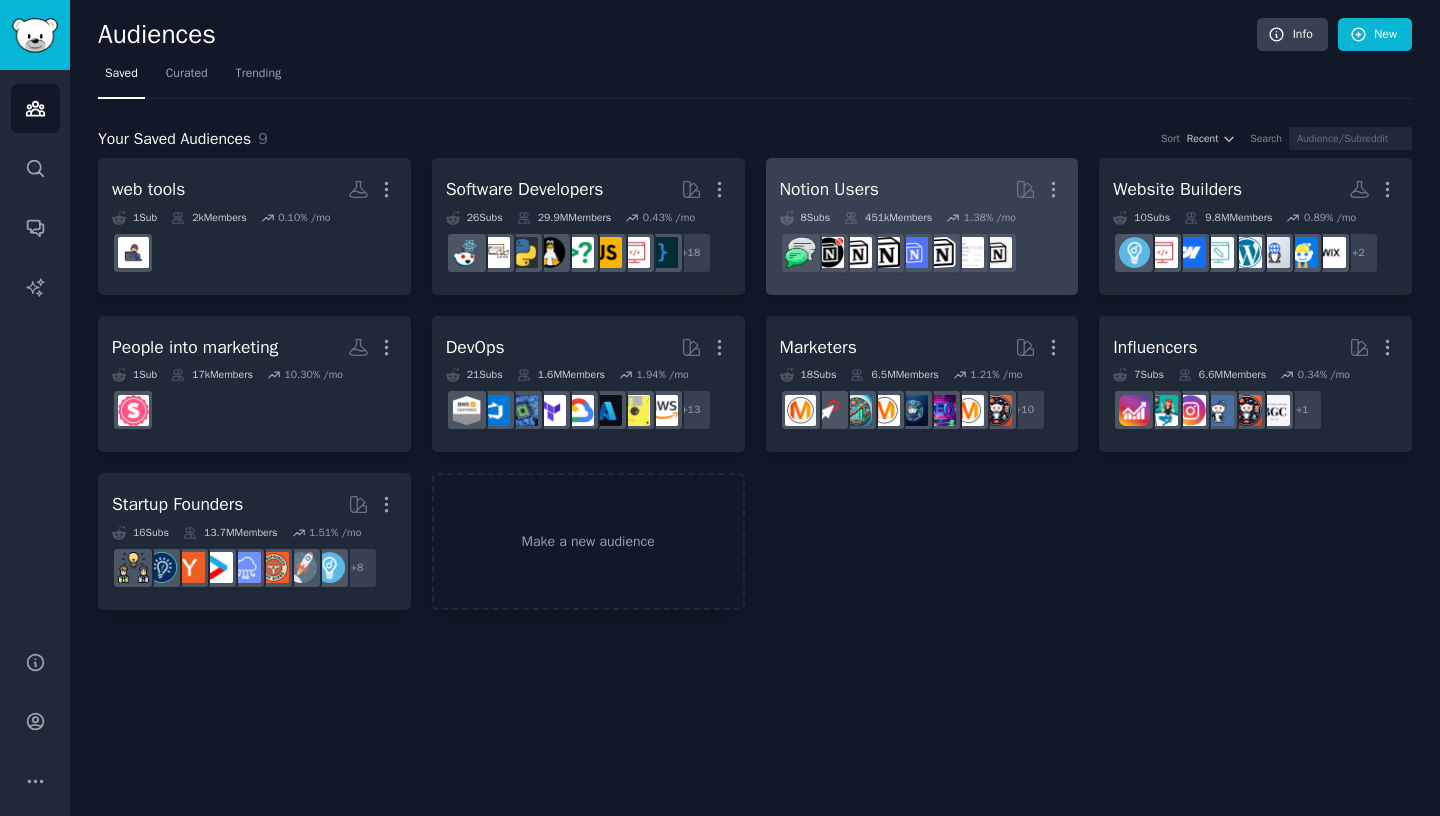 click on "Notion Users" at bounding box center [829, 189] 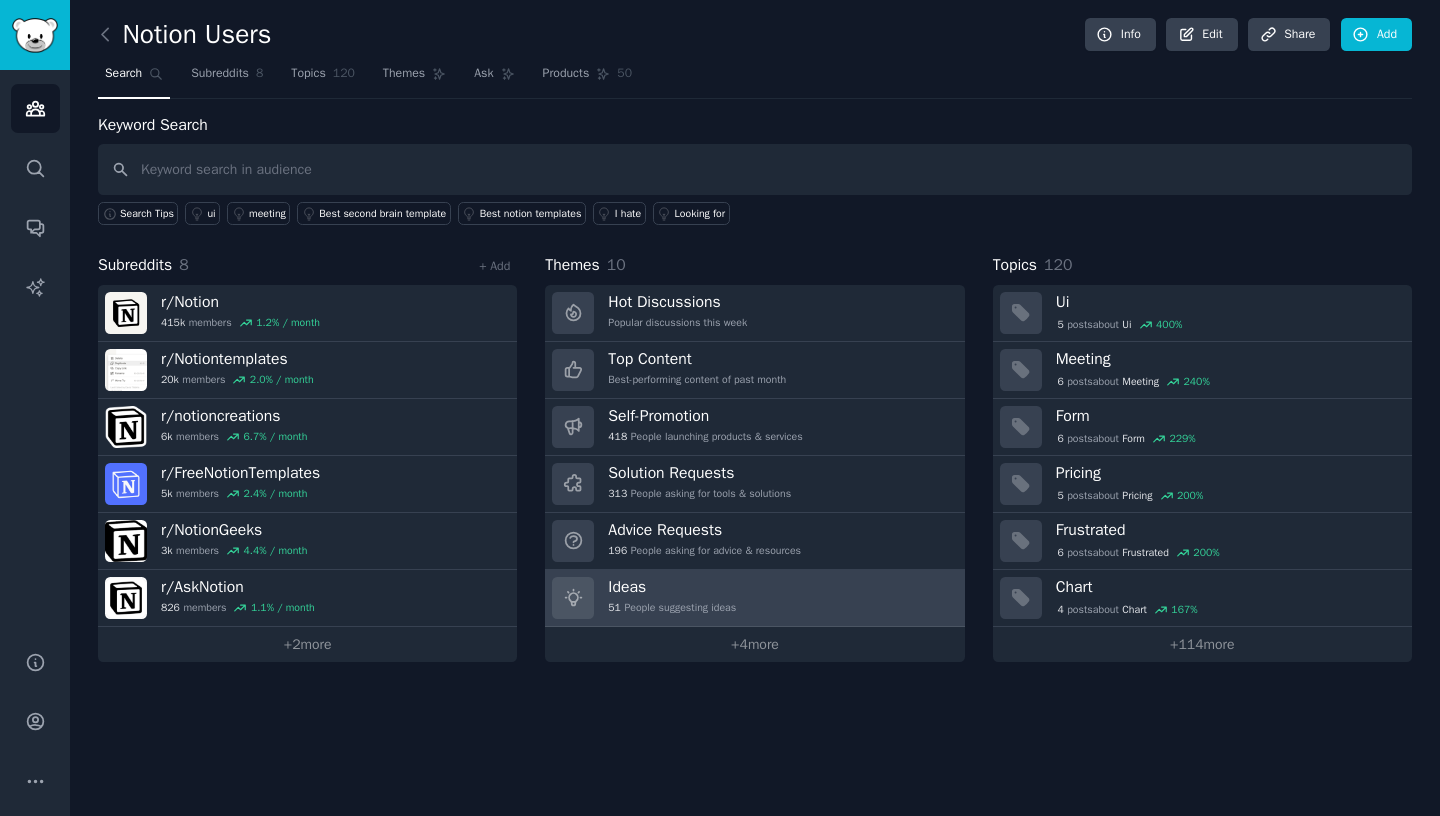 click on "Ideas" at bounding box center (672, 587) 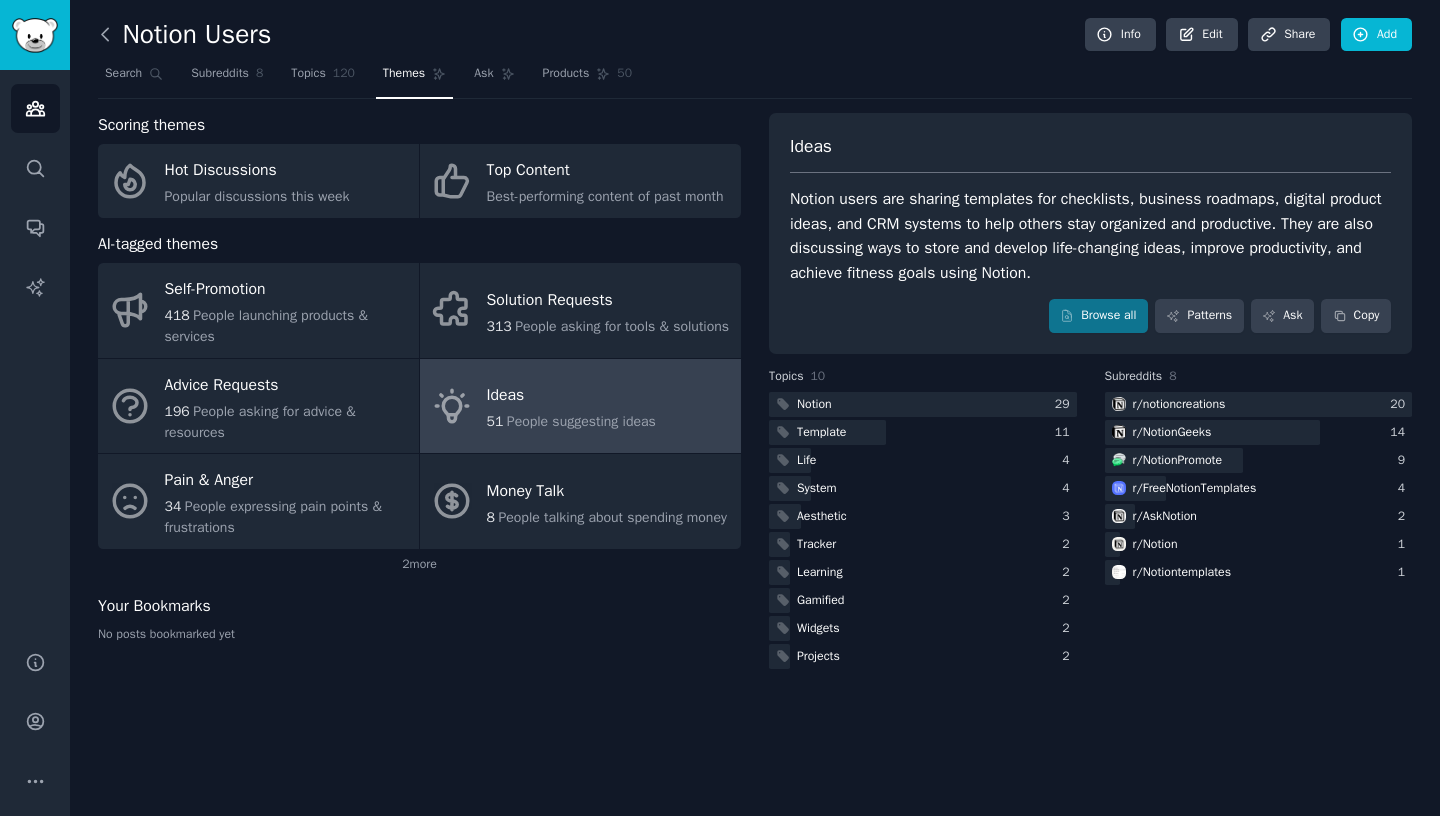 click 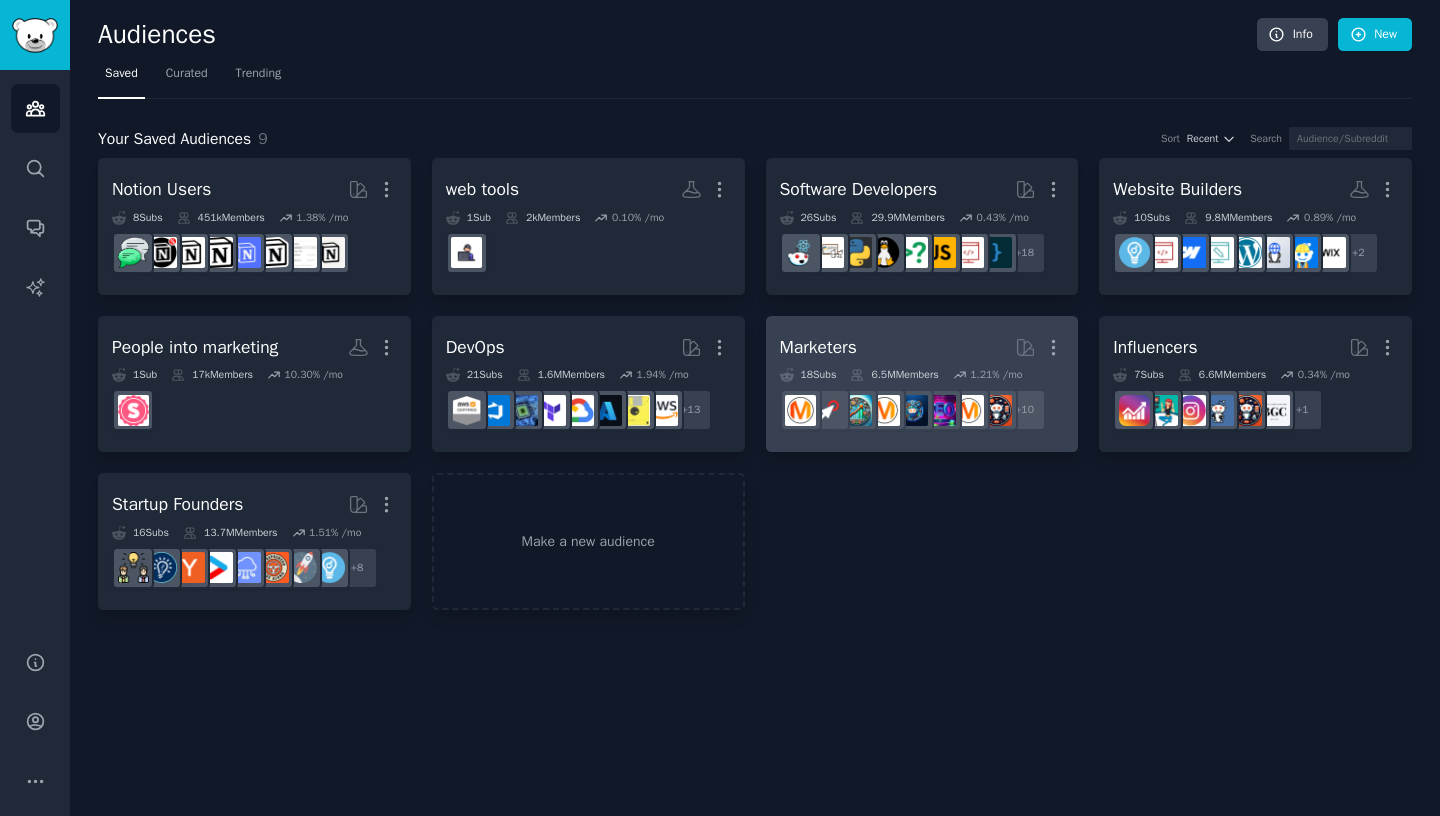 click on "Marketers Curated by GummySearch More" at bounding box center (922, 347) 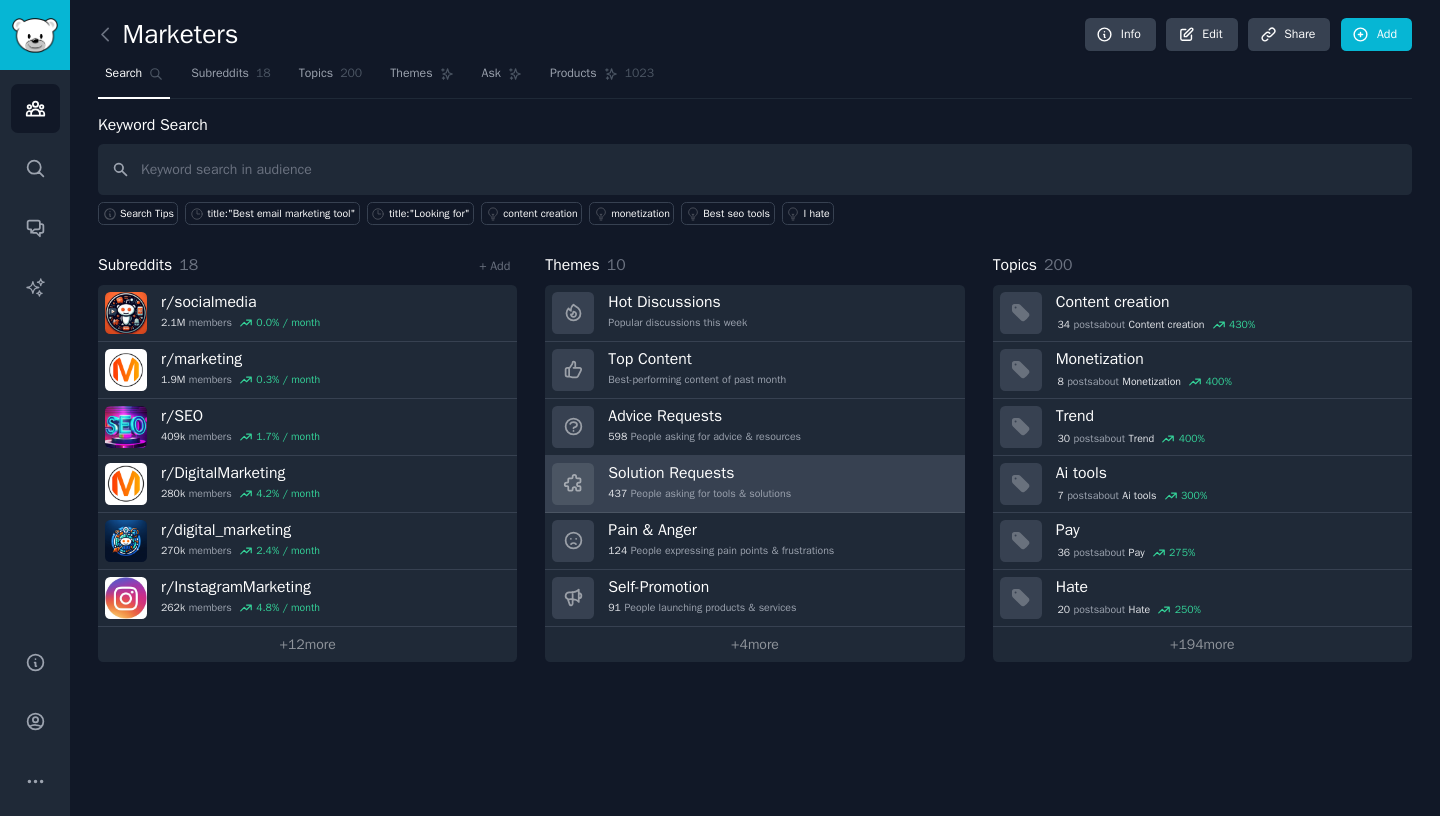 click on "Solution Requests 437 People asking for tools & solutions" at bounding box center (754, 484) 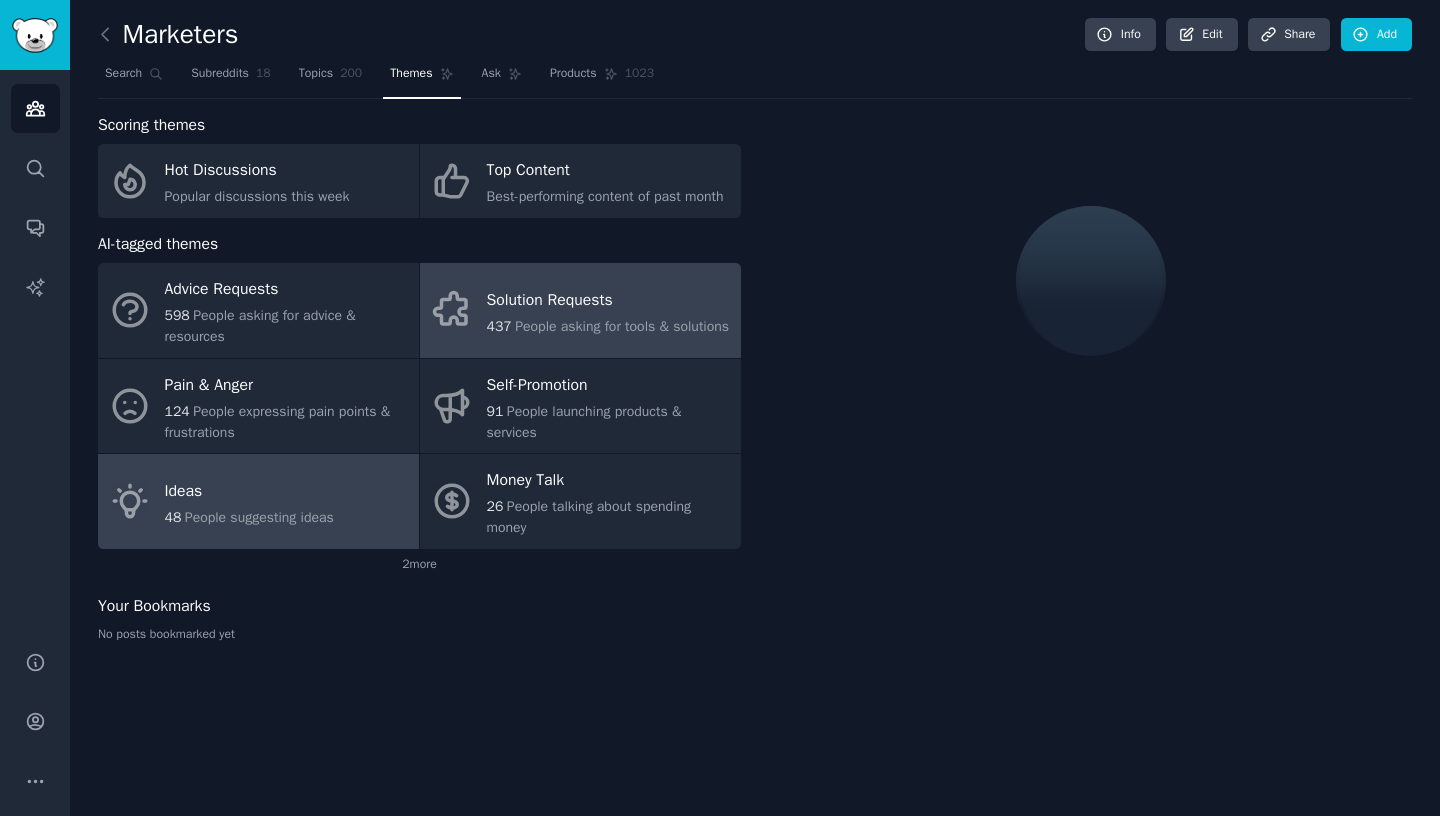 click on "Ideas 48 People suggesting ideas" at bounding box center [258, 501] 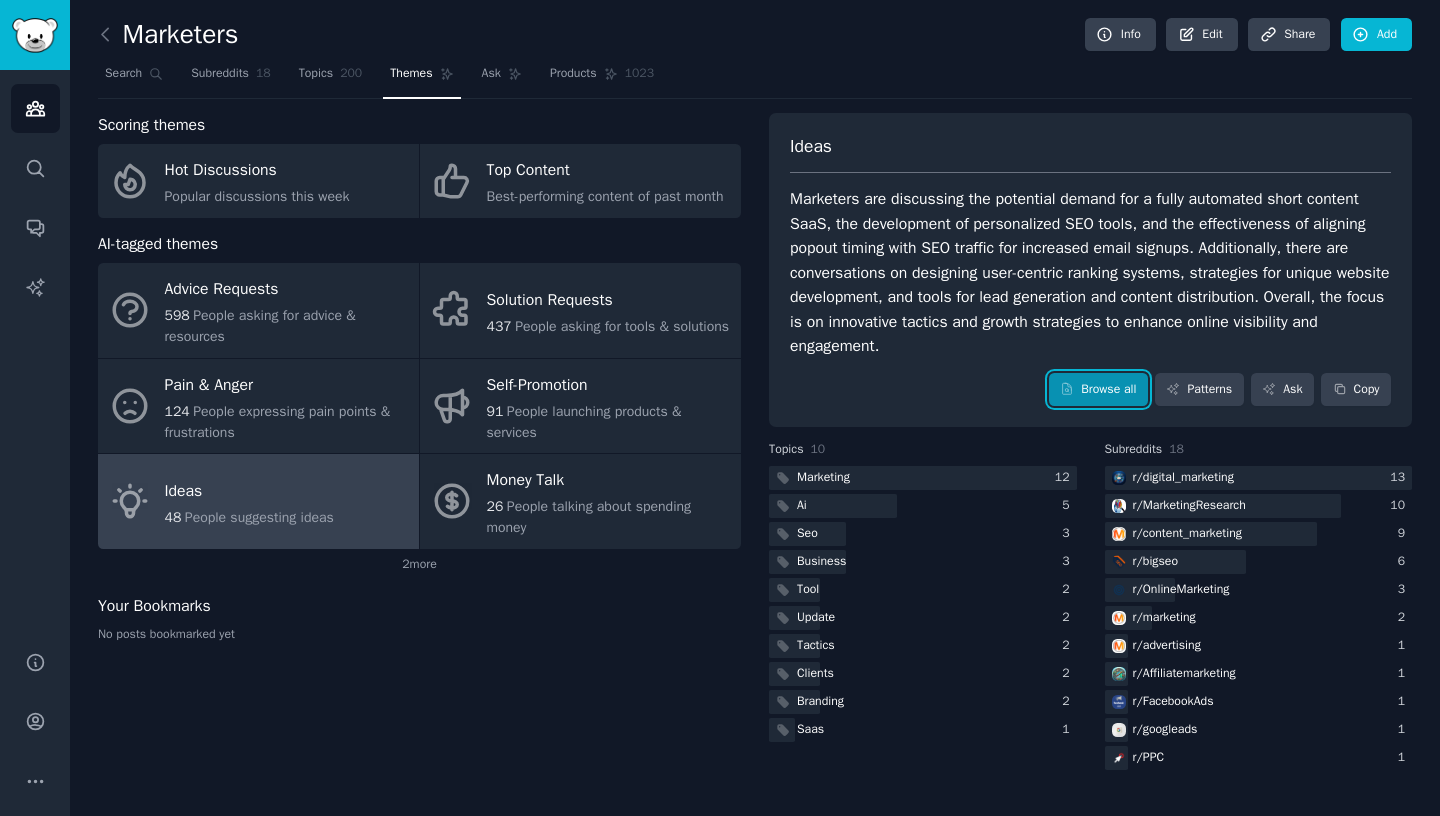 click on "Browse all" at bounding box center (1098, 390) 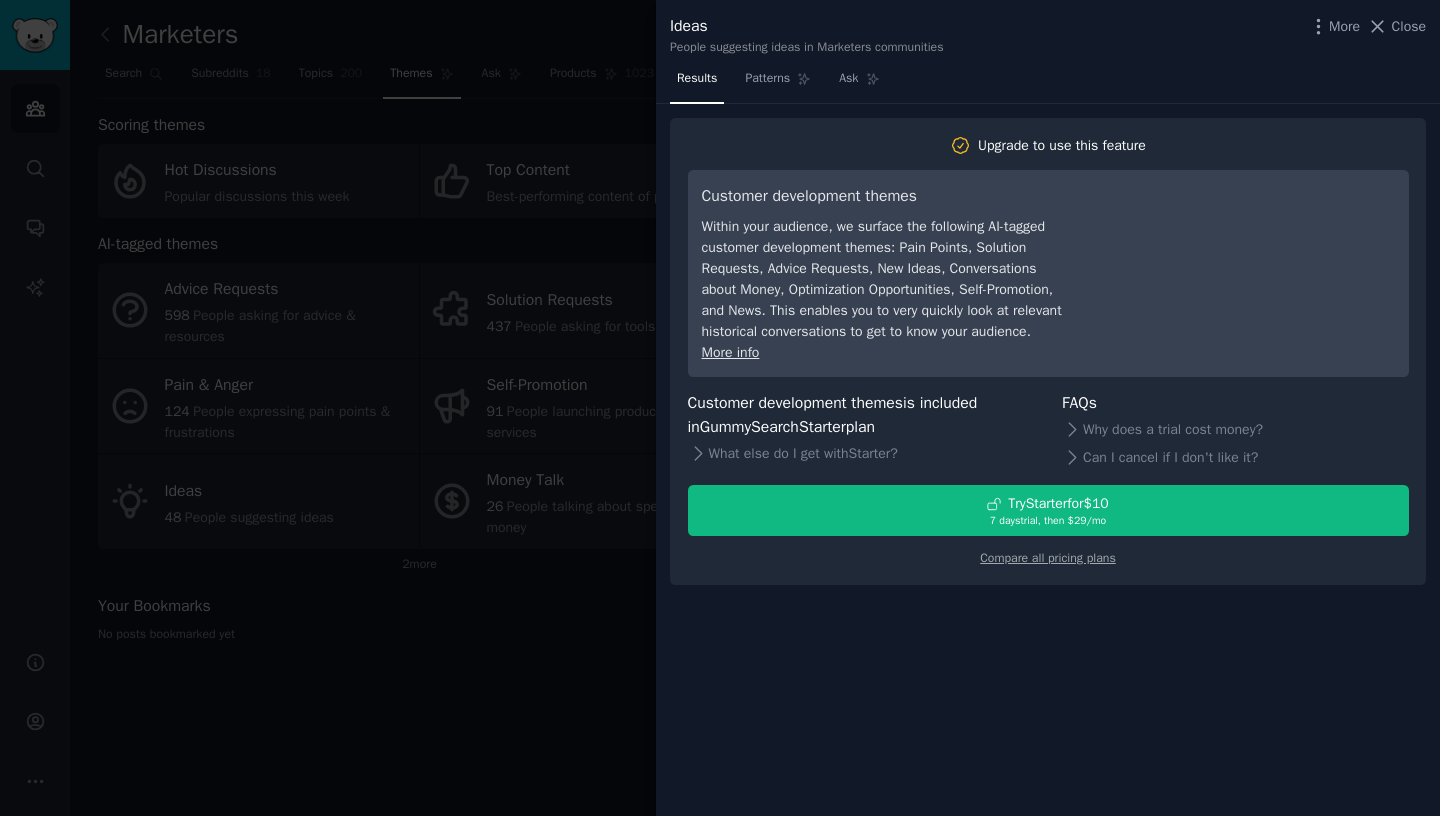 click at bounding box center (720, 408) 